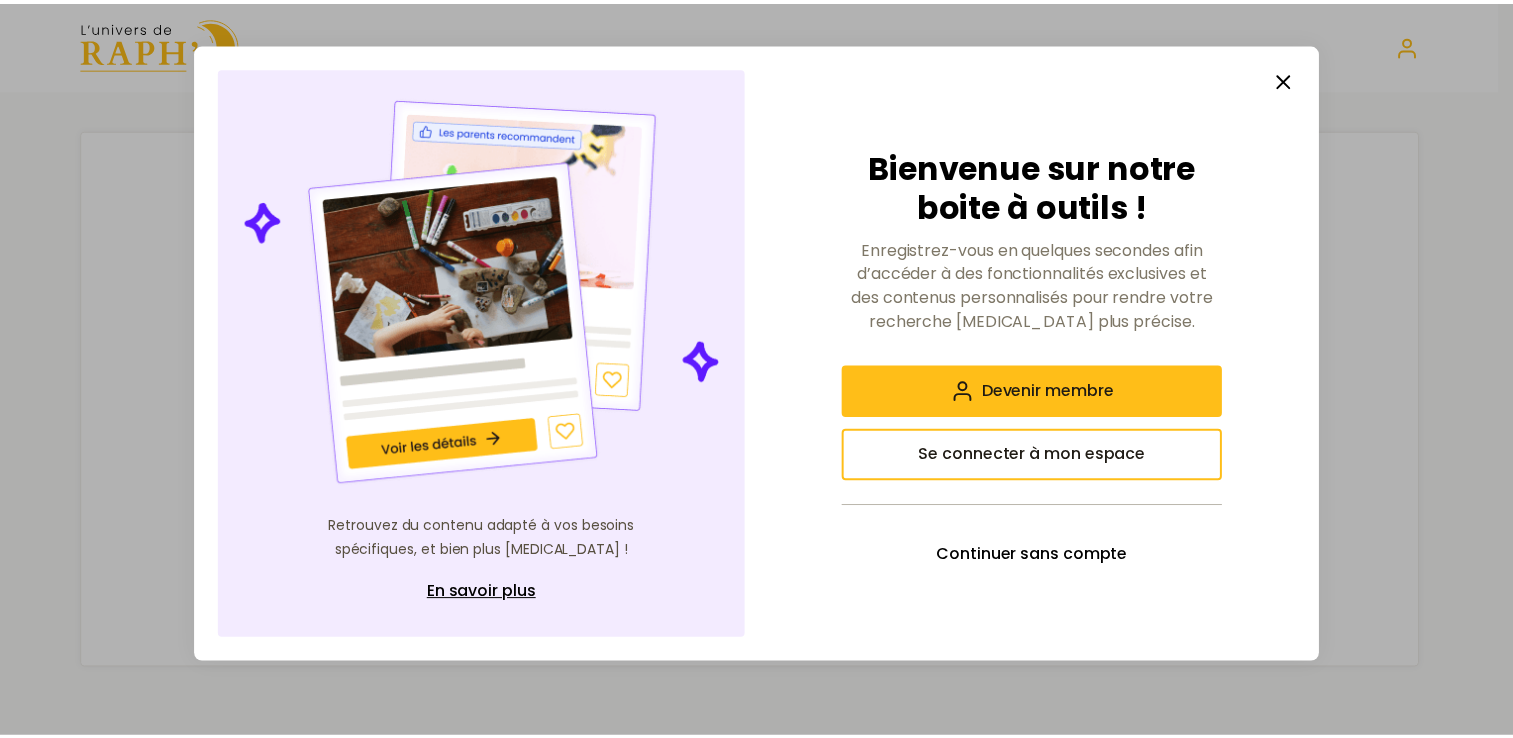 scroll, scrollTop: 0, scrollLeft: 0, axis: both 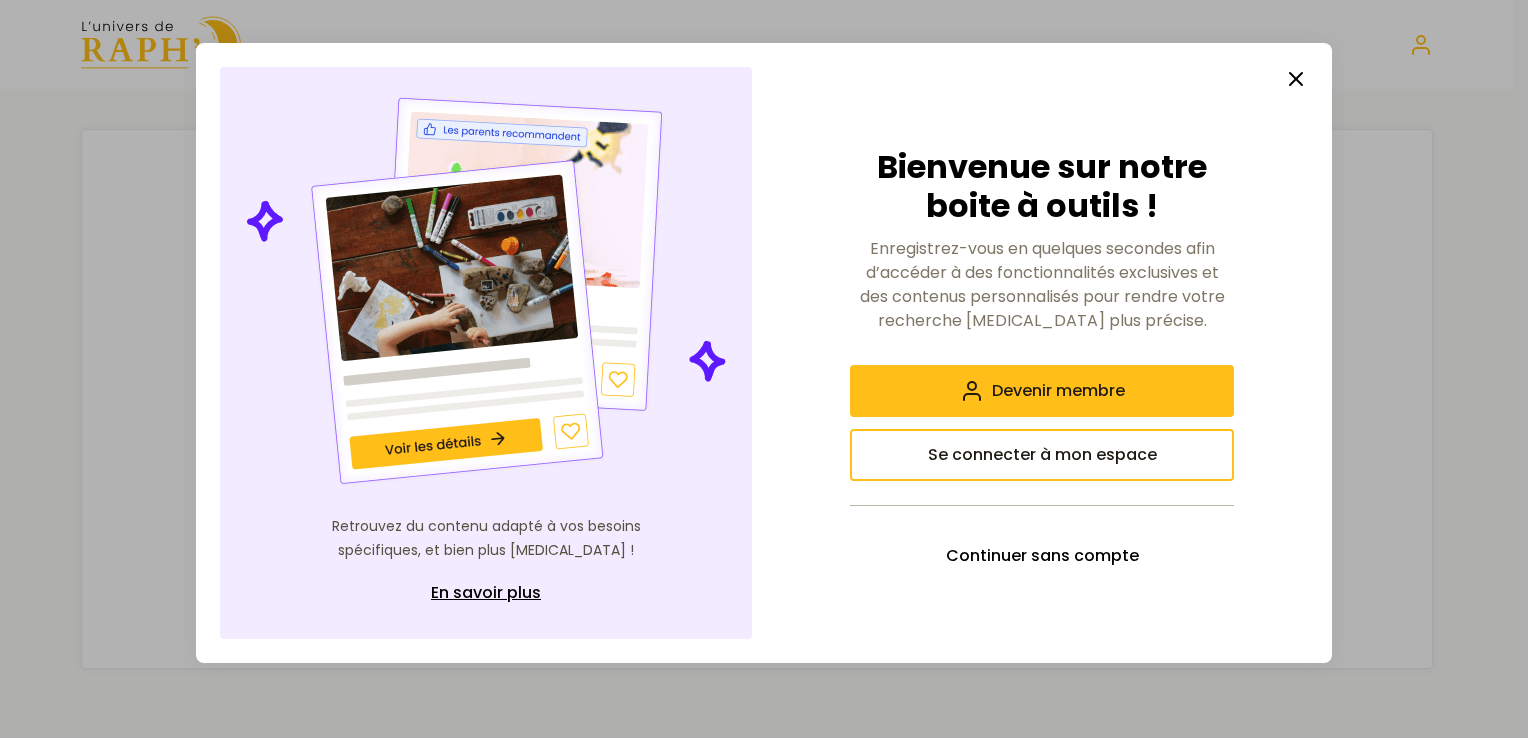 click 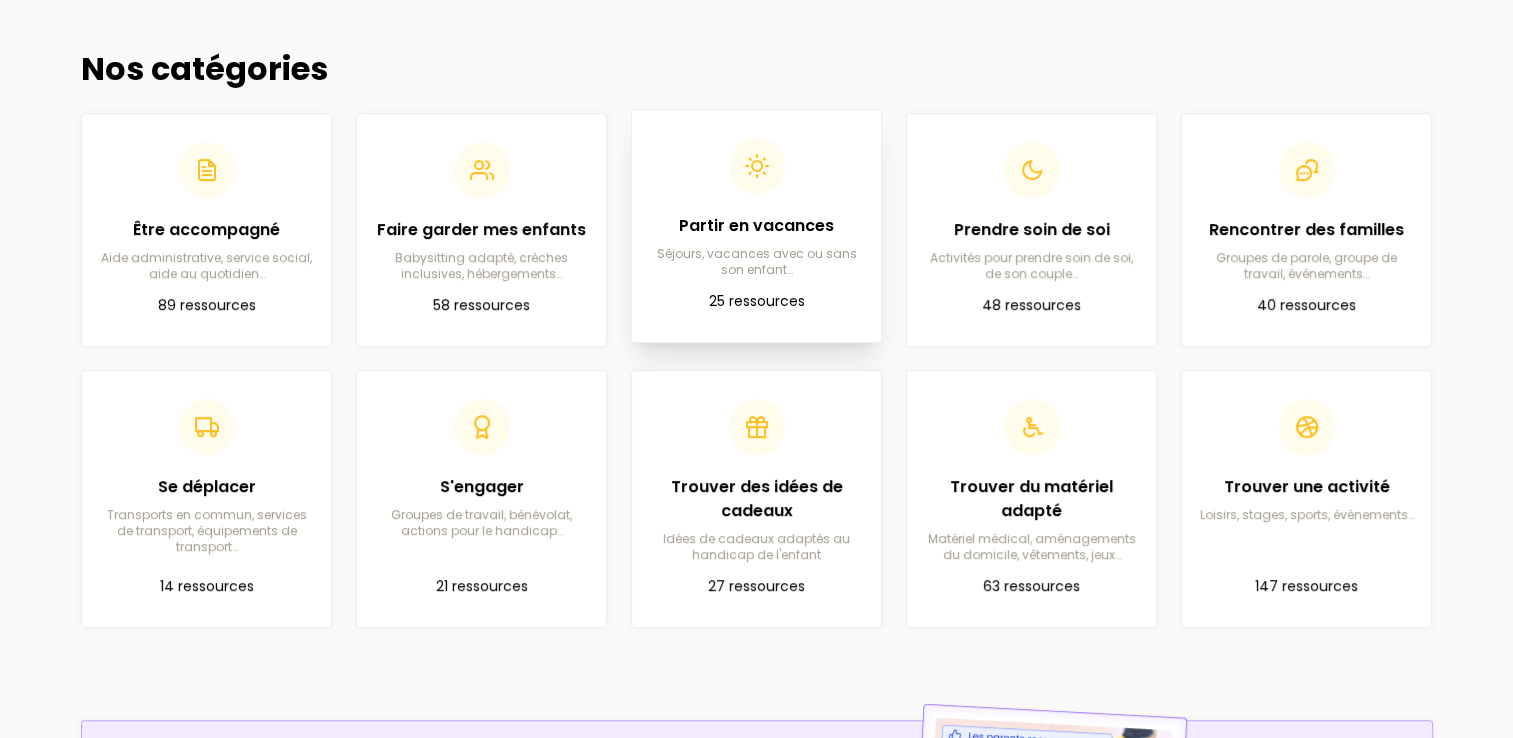 scroll, scrollTop: 700, scrollLeft: 0, axis: vertical 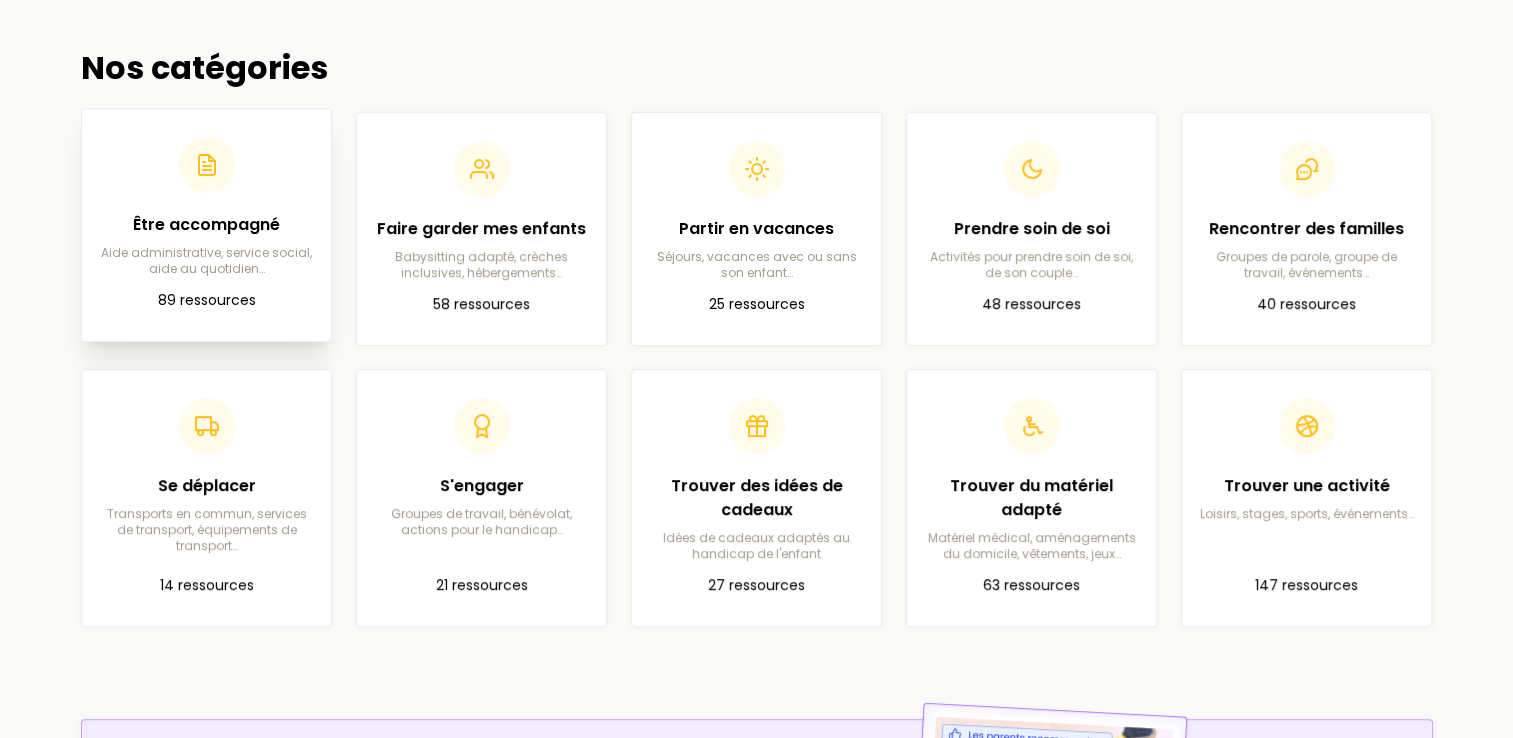 click on "Aide administrative, service social, aide au quotidien…" at bounding box center (206, 261) 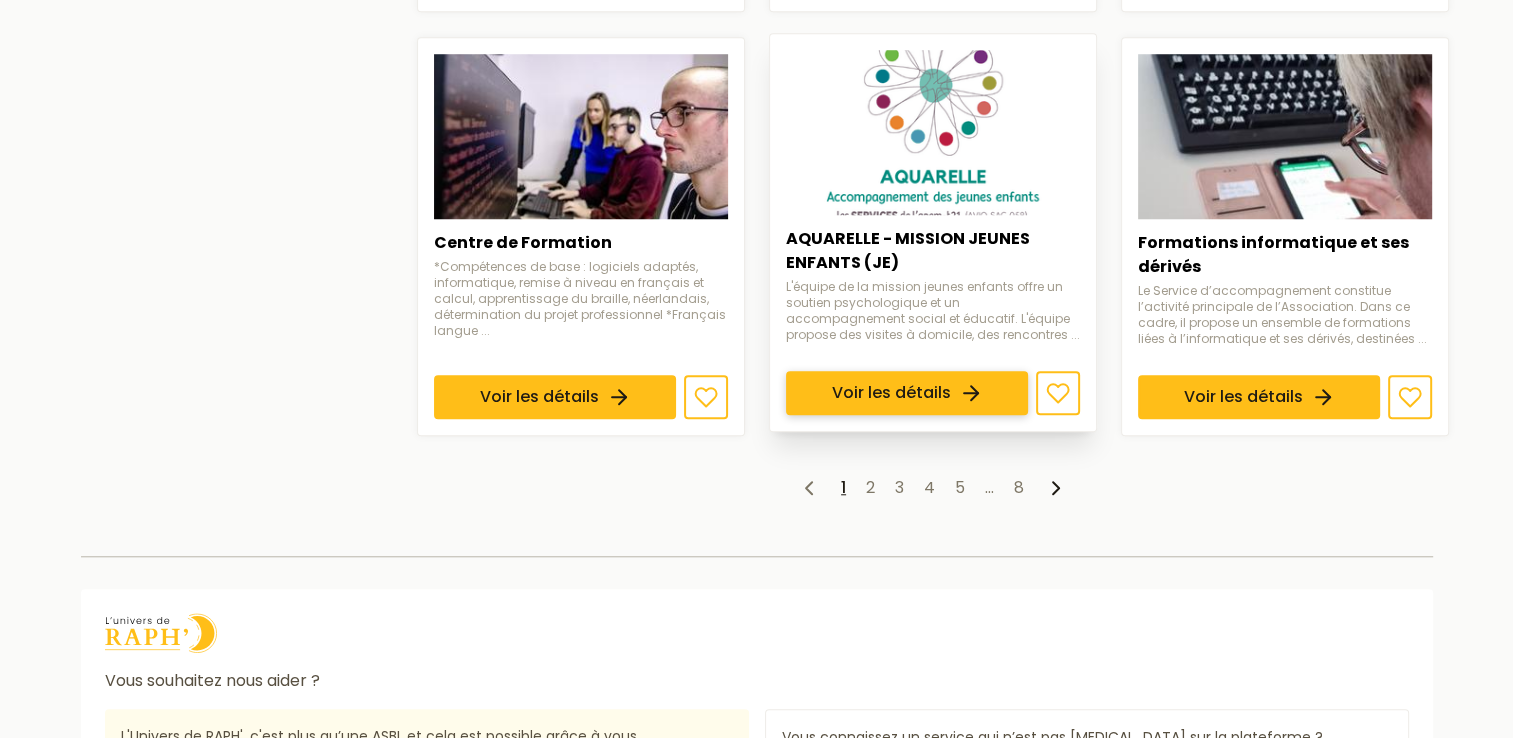 scroll, scrollTop: 1700, scrollLeft: 0, axis: vertical 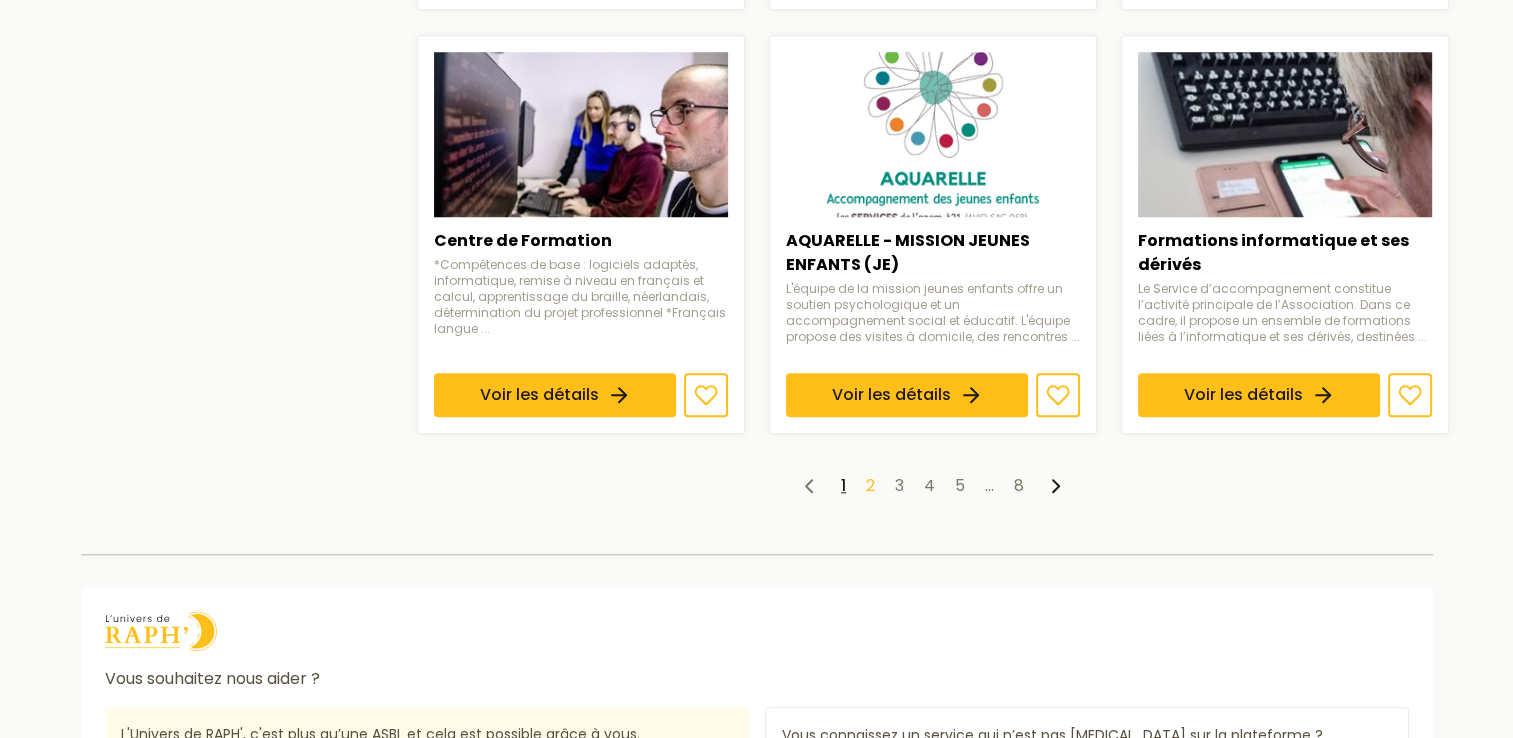 click on "2" at bounding box center (870, 485) 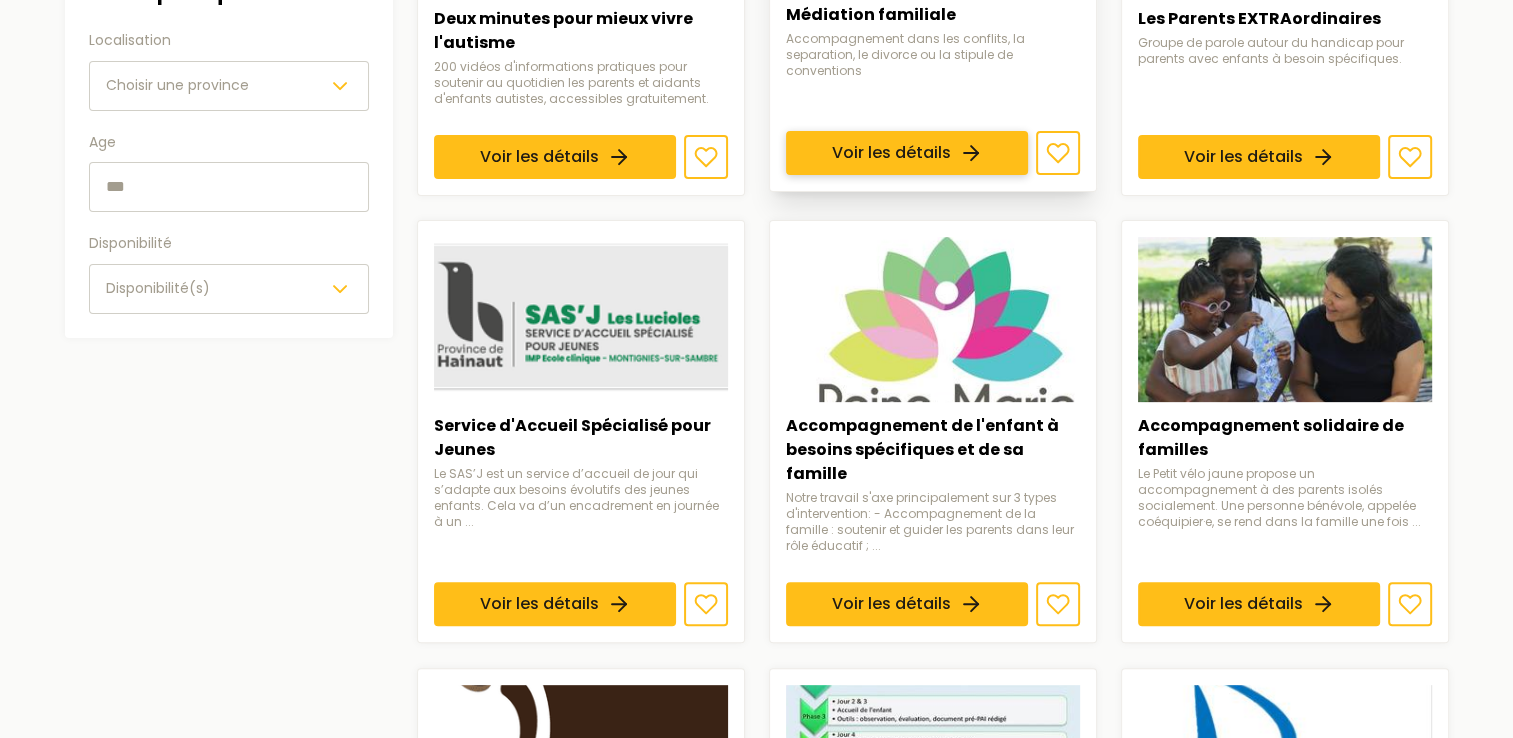 scroll, scrollTop: 600, scrollLeft: 0, axis: vertical 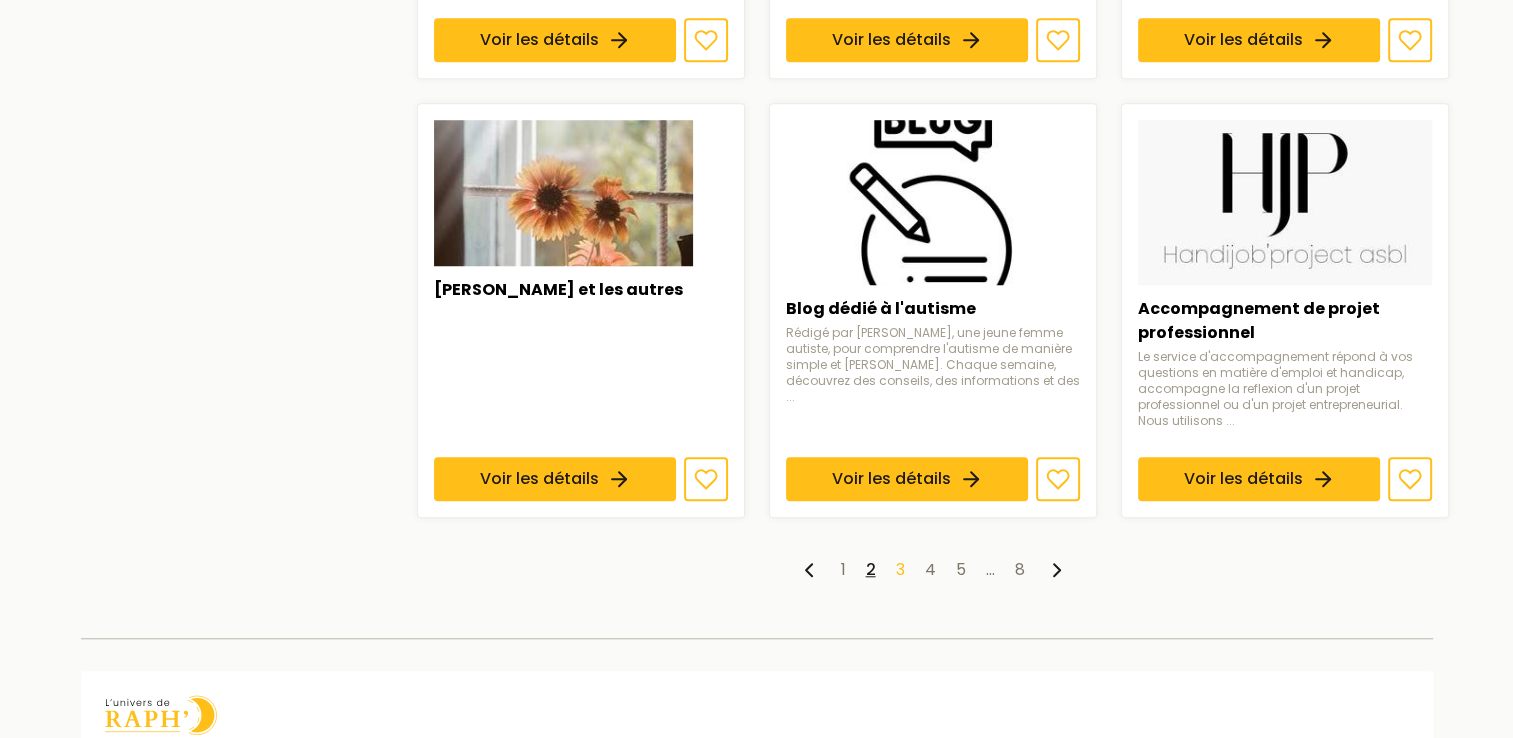click on "3" at bounding box center [900, 569] 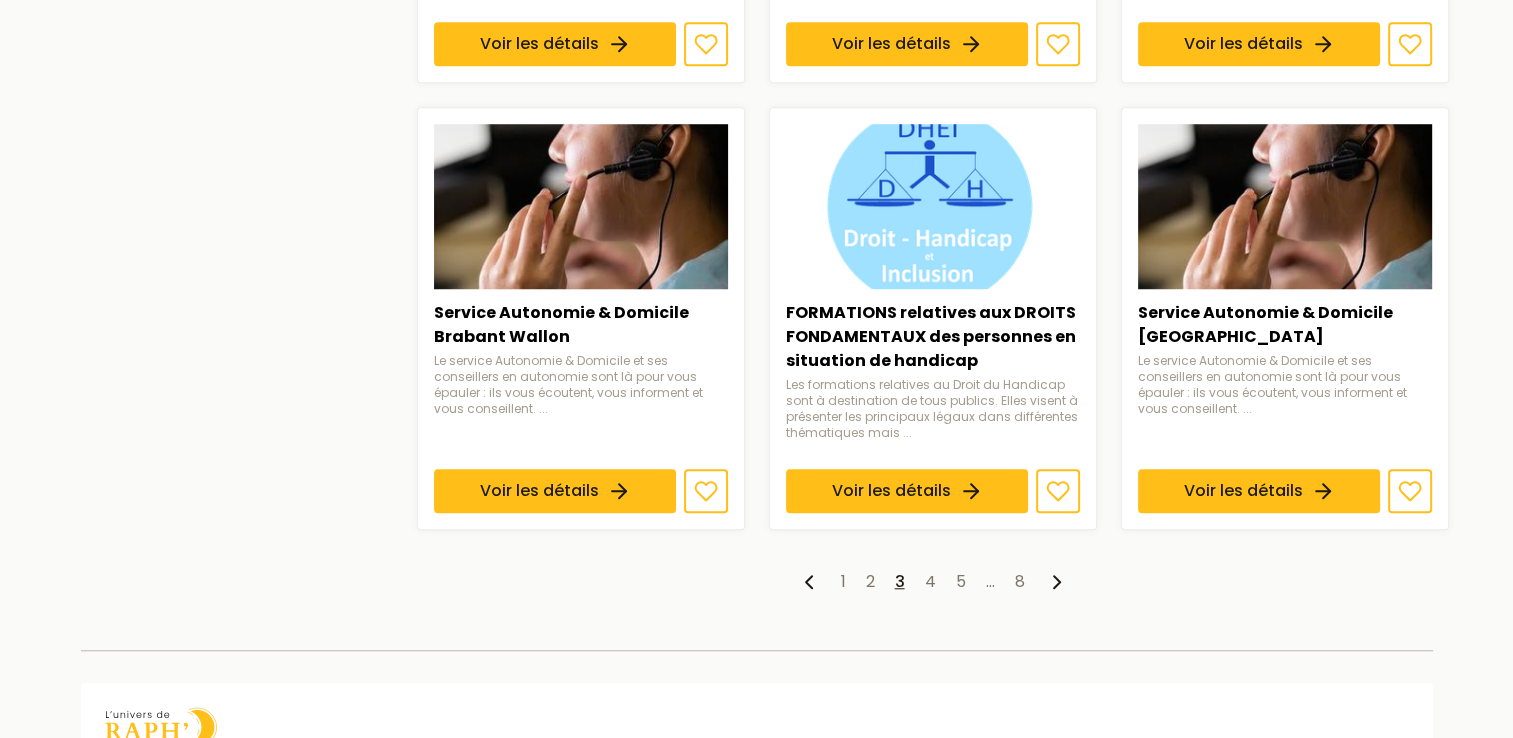scroll, scrollTop: 1851, scrollLeft: 0, axis: vertical 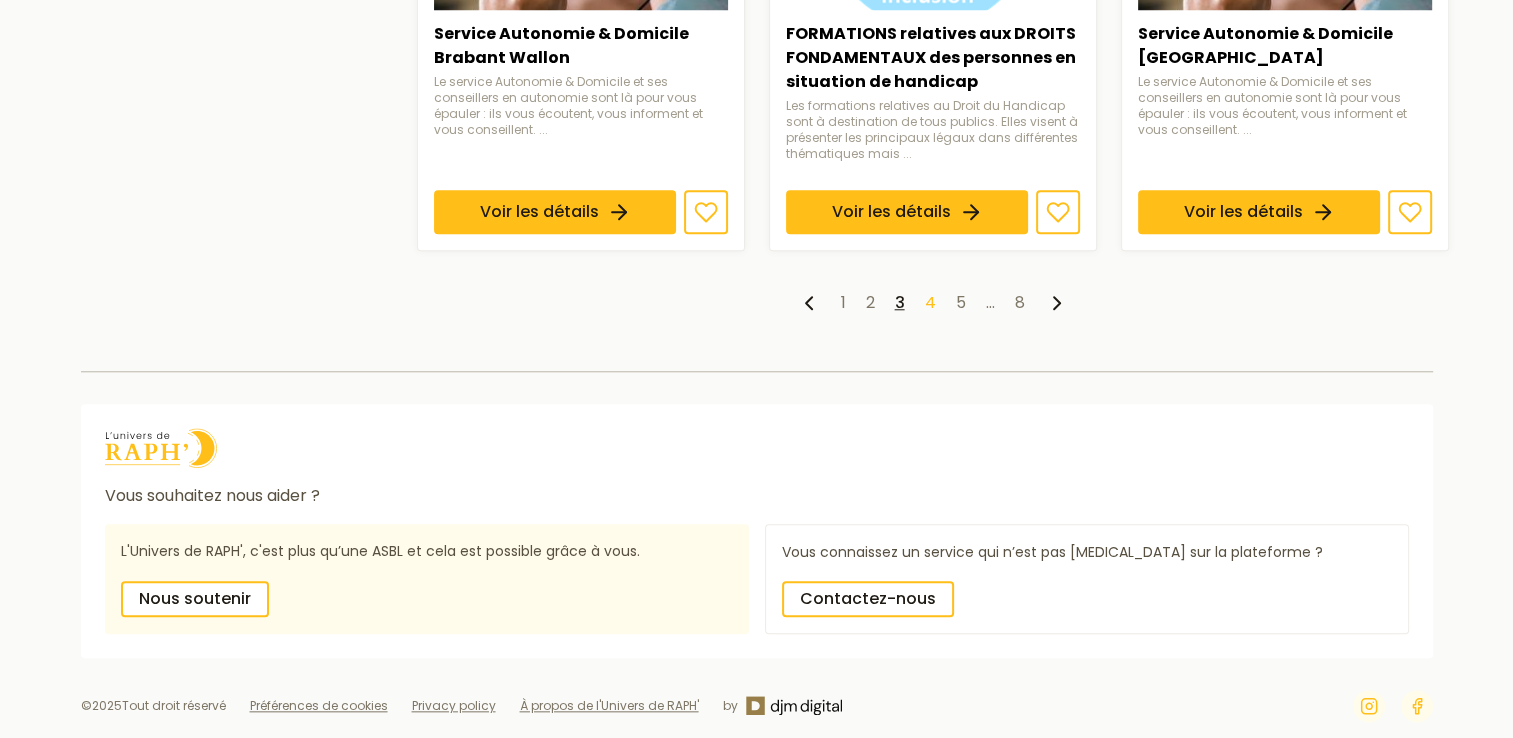 click on "4" at bounding box center (930, 302) 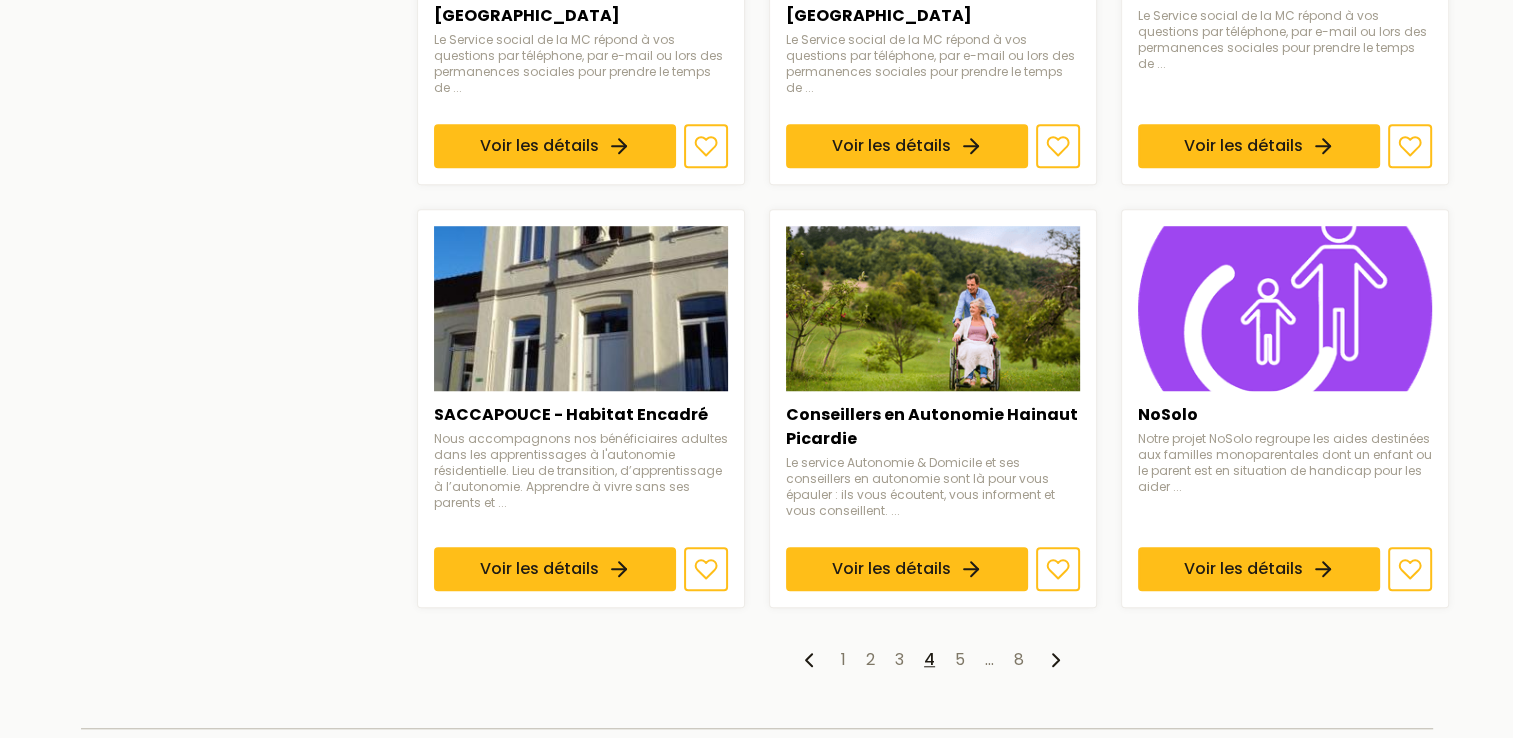 scroll, scrollTop: 1500, scrollLeft: 0, axis: vertical 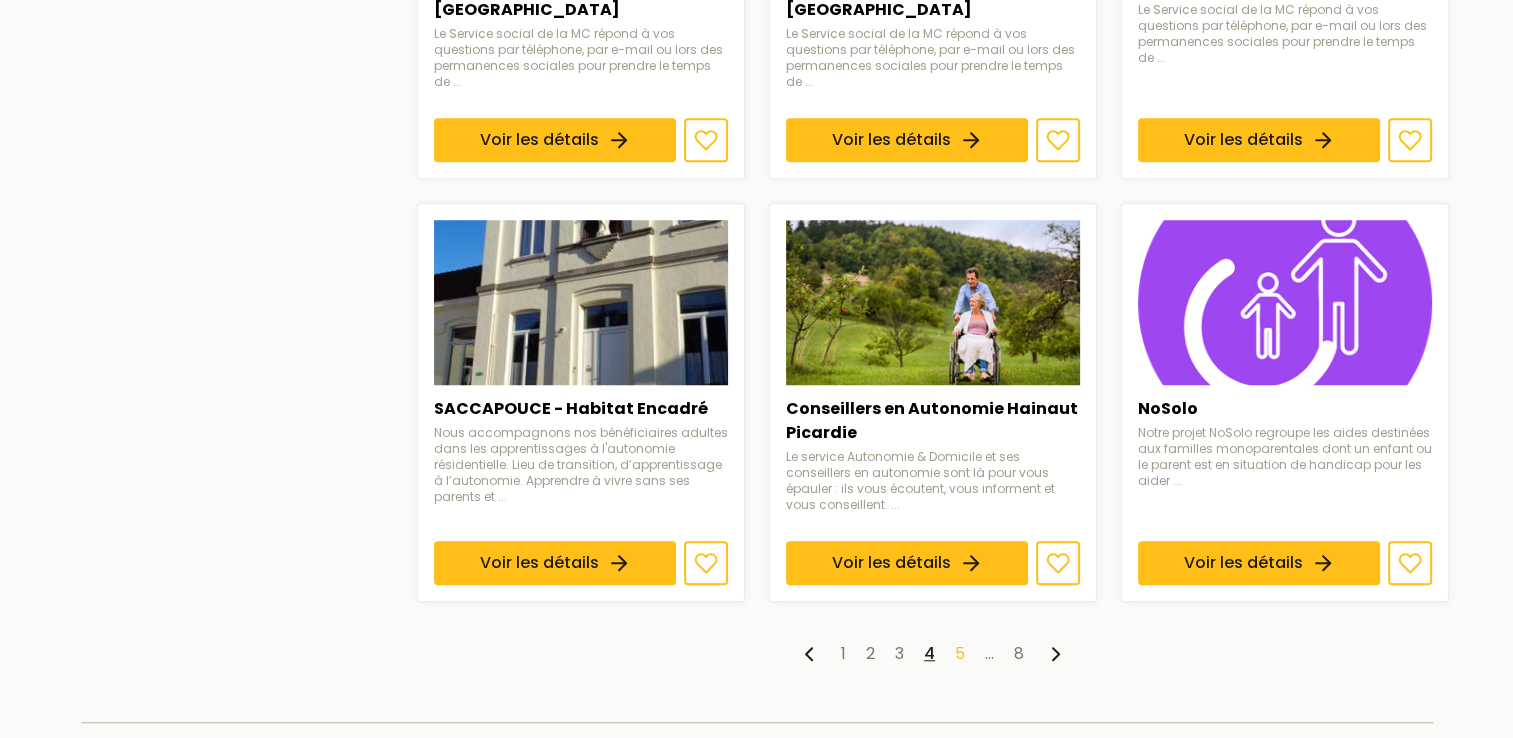 click on "5" at bounding box center (960, 653) 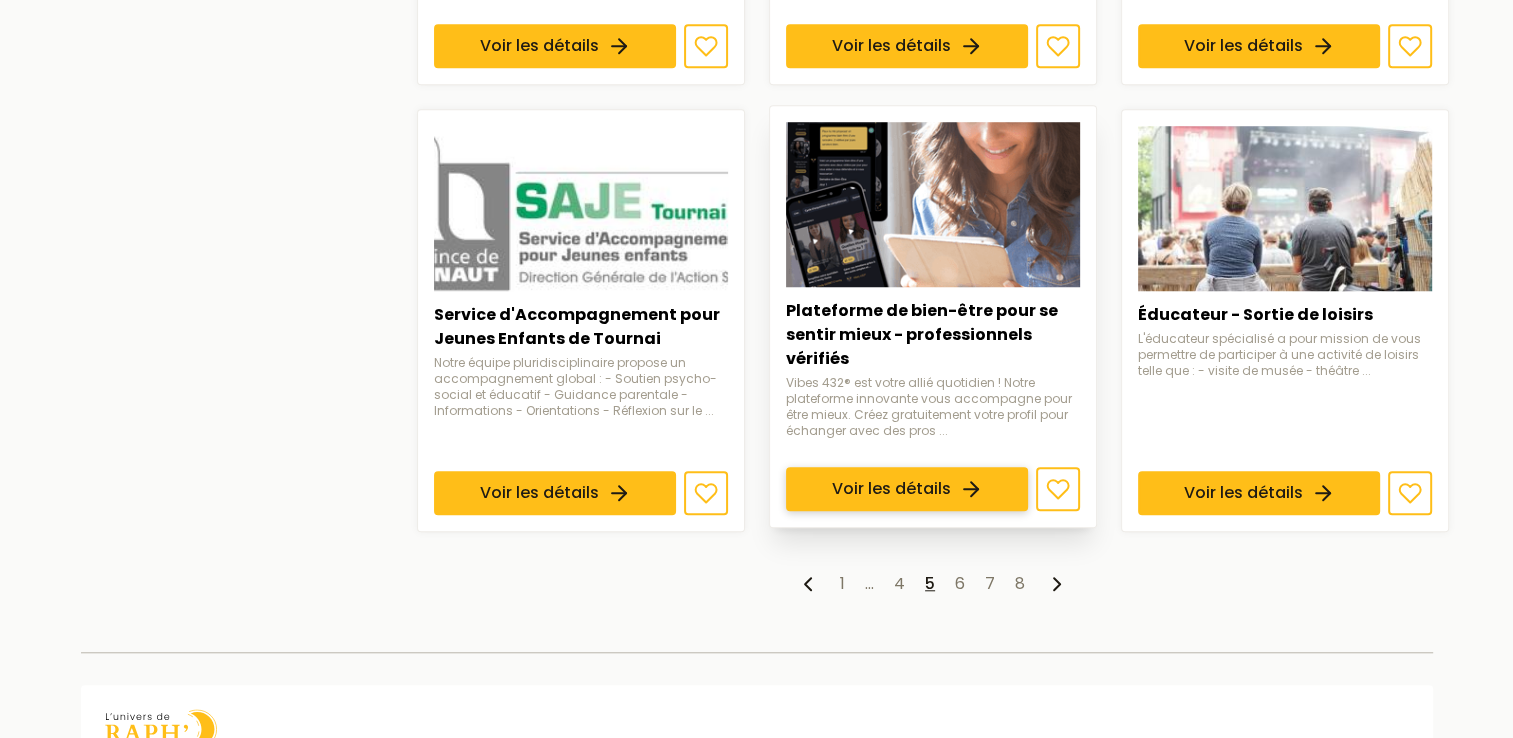scroll, scrollTop: 1600, scrollLeft: 0, axis: vertical 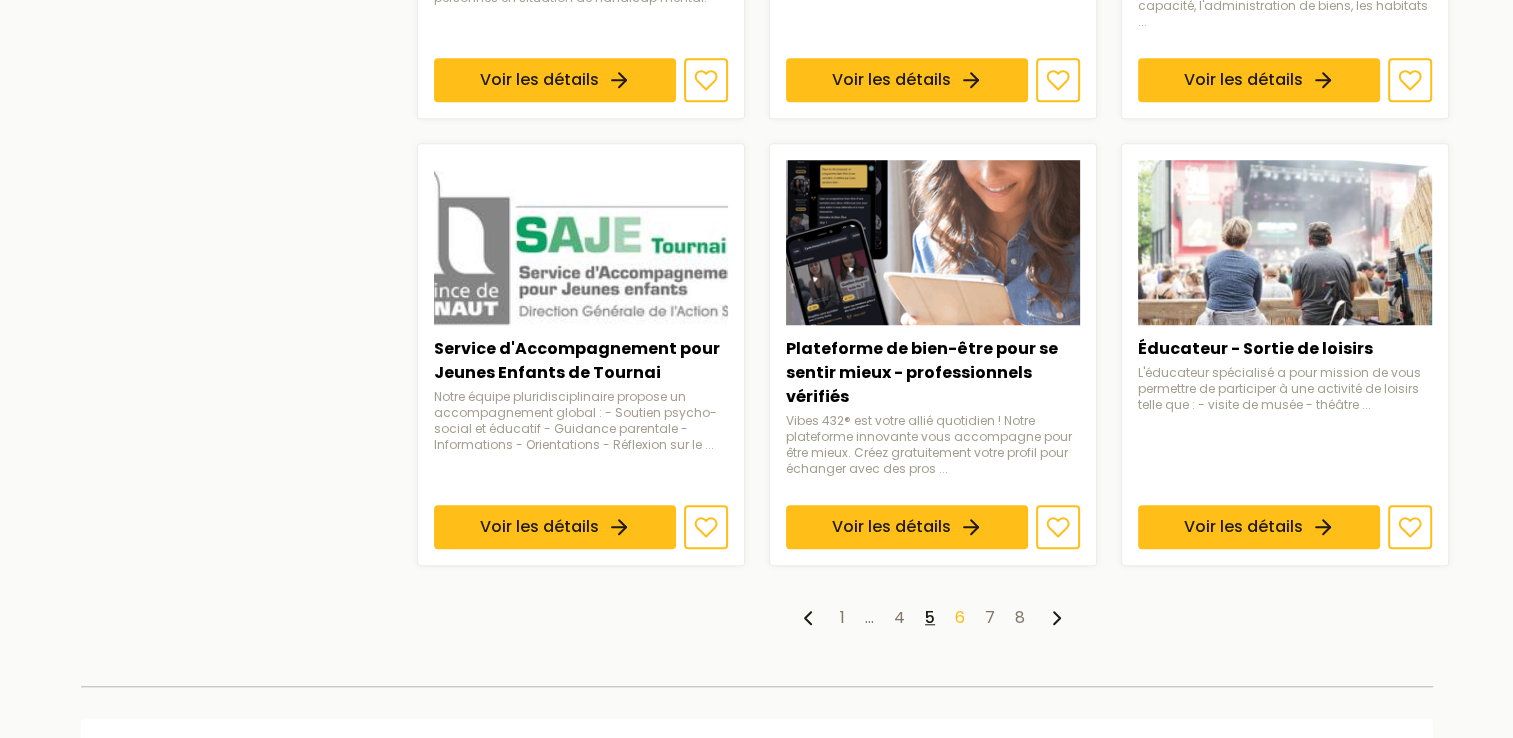 click on "6" at bounding box center (960, 617) 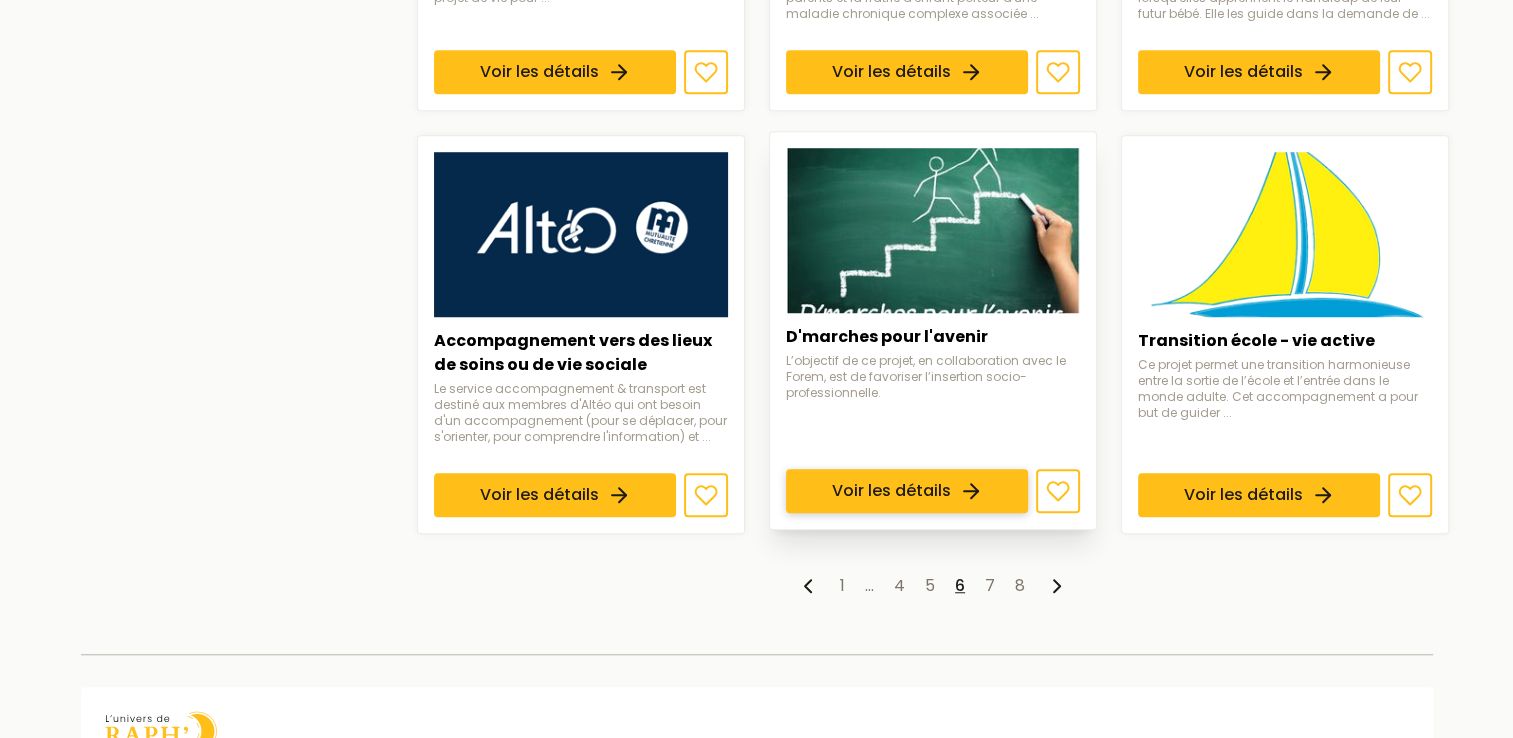 scroll, scrollTop: 1600, scrollLeft: 0, axis: vertical 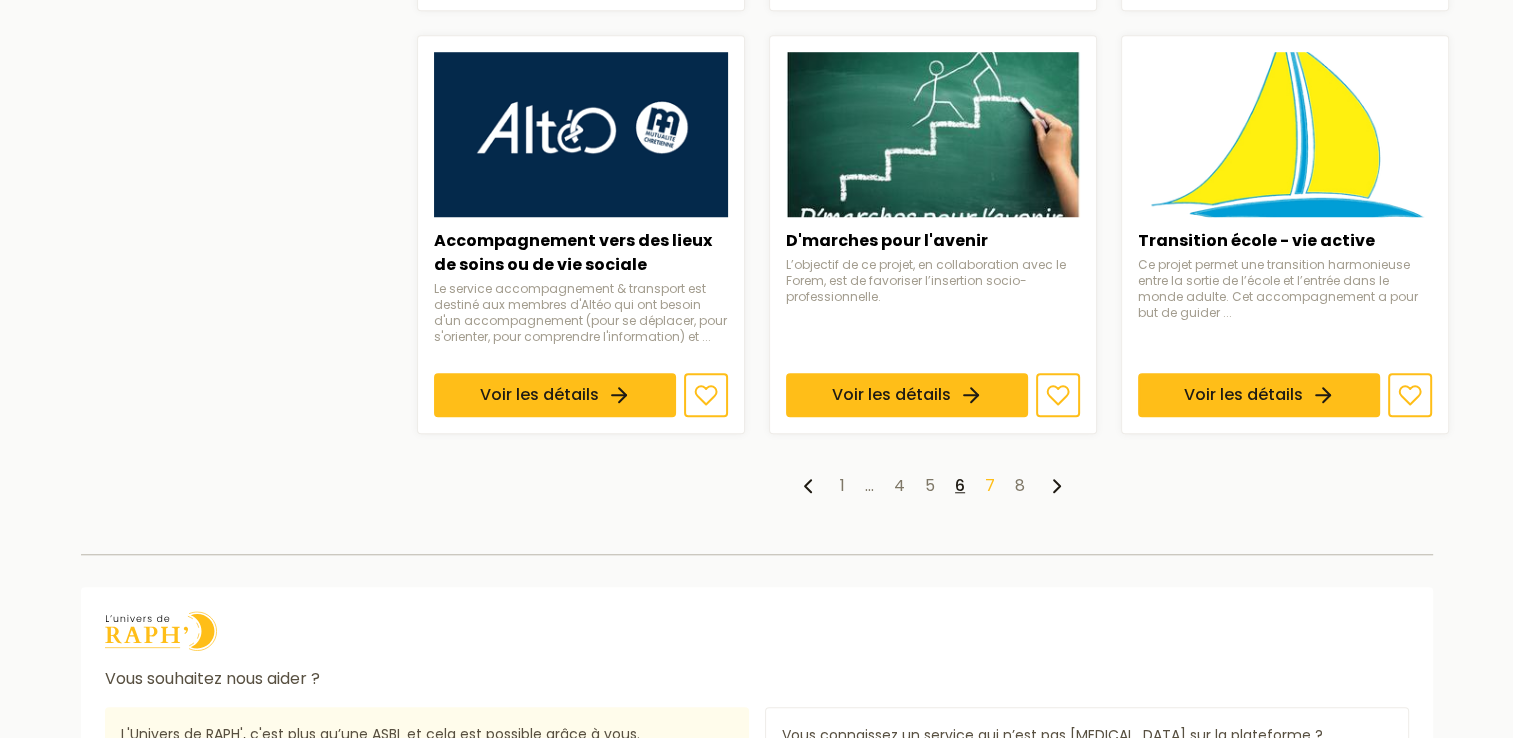 click on "7" at bounding box center (990, 485) 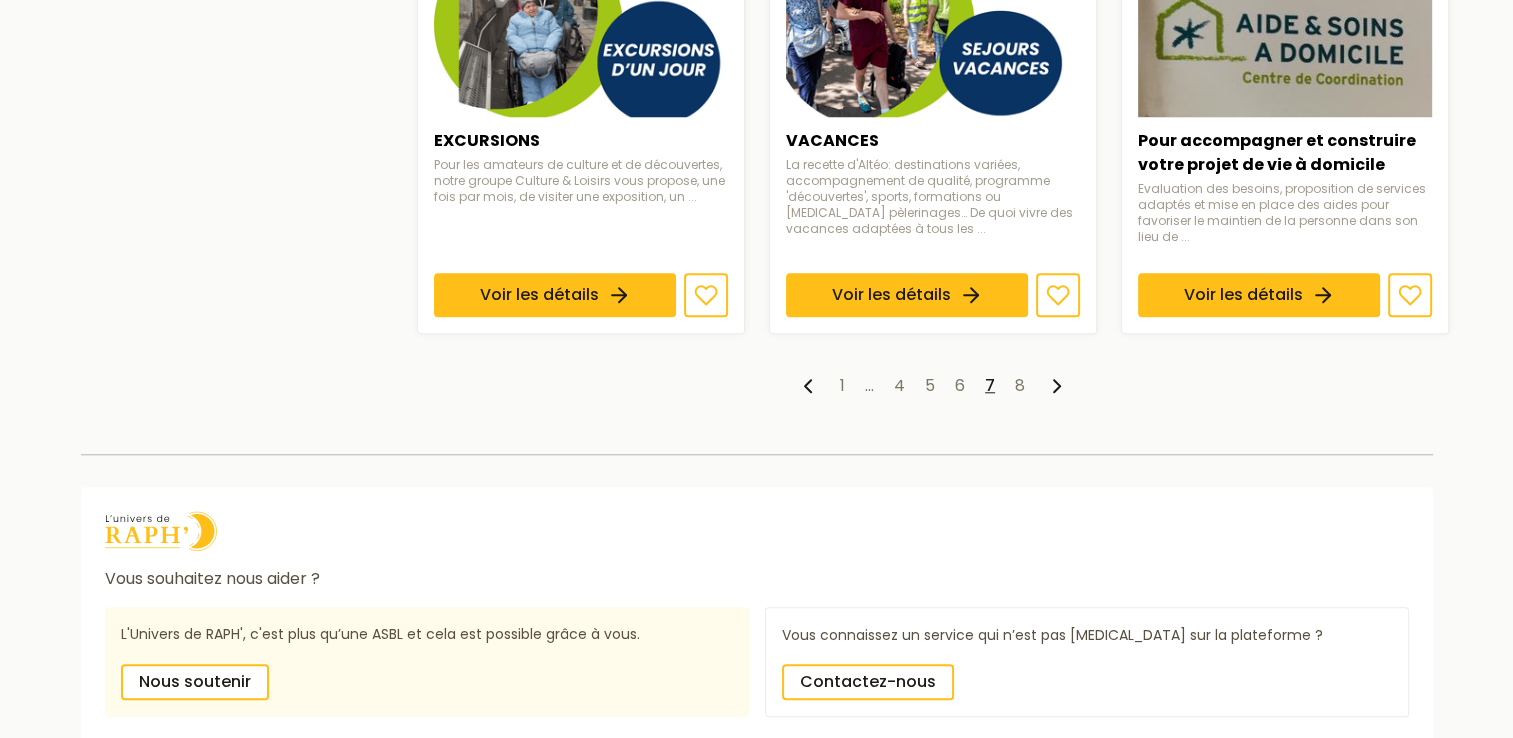 scroll, scrollTop: 1800, scrollLeft: 0, axis: vertical 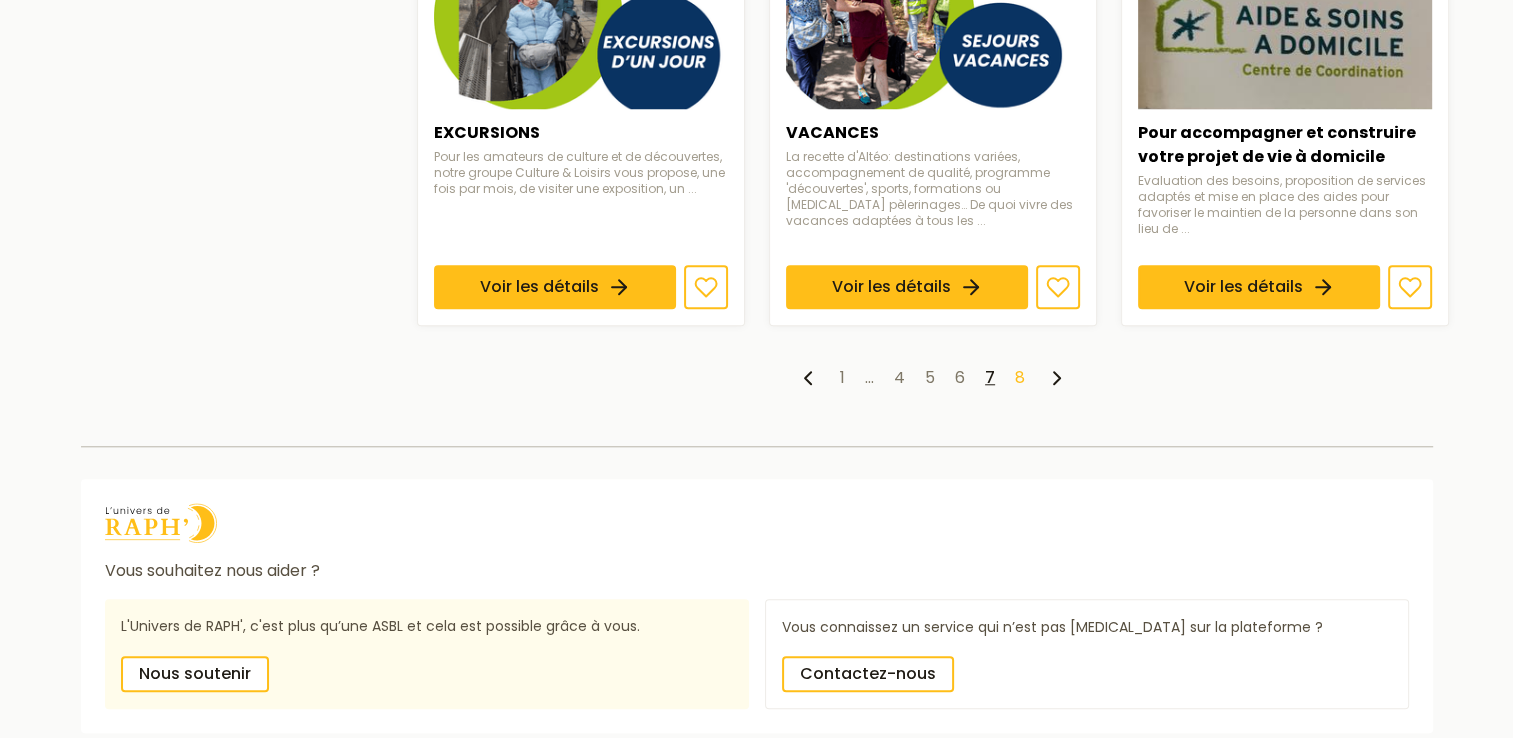 click on "8" at bounding box center [1020, 377] 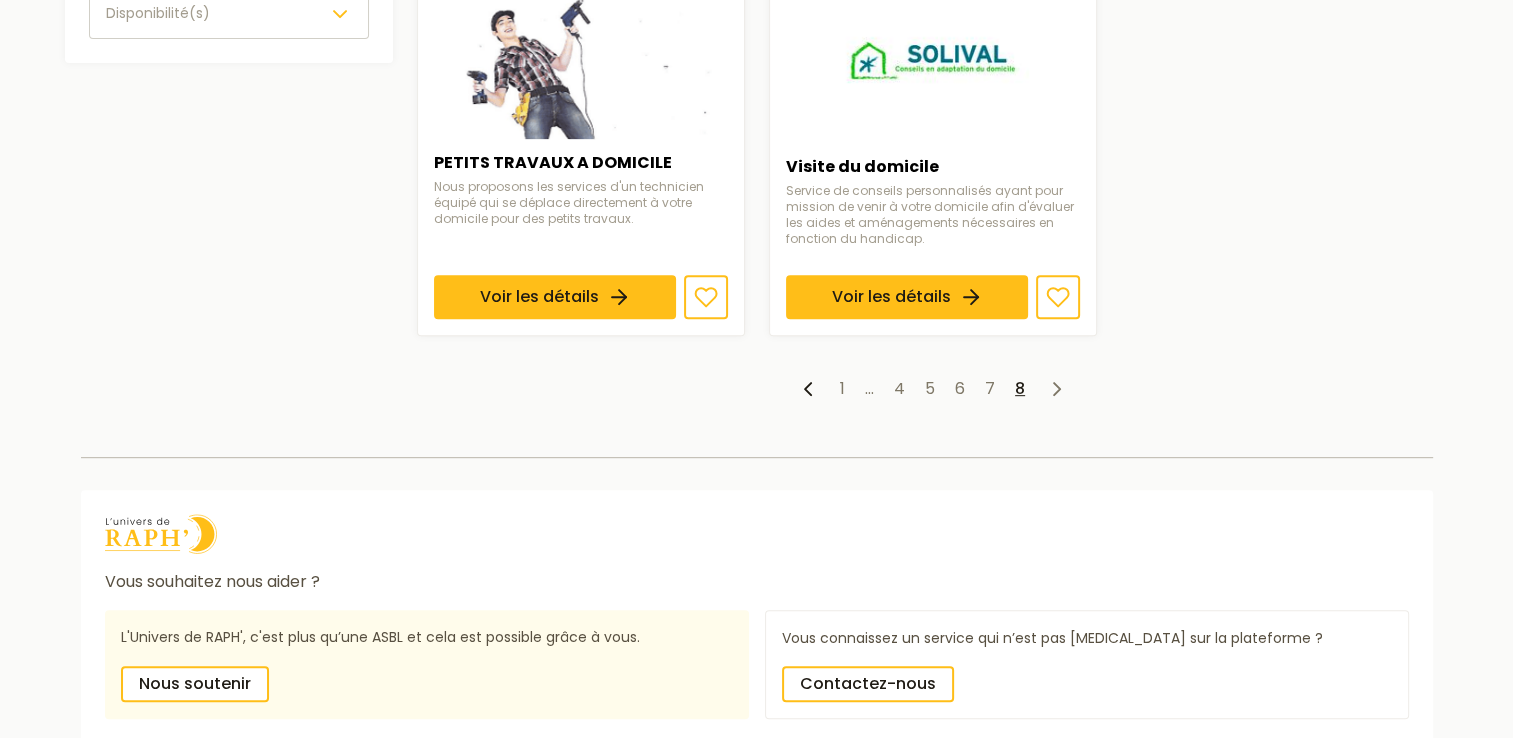 scroll, scrollTop: 900, scrollLeft: 0, axis: vertical 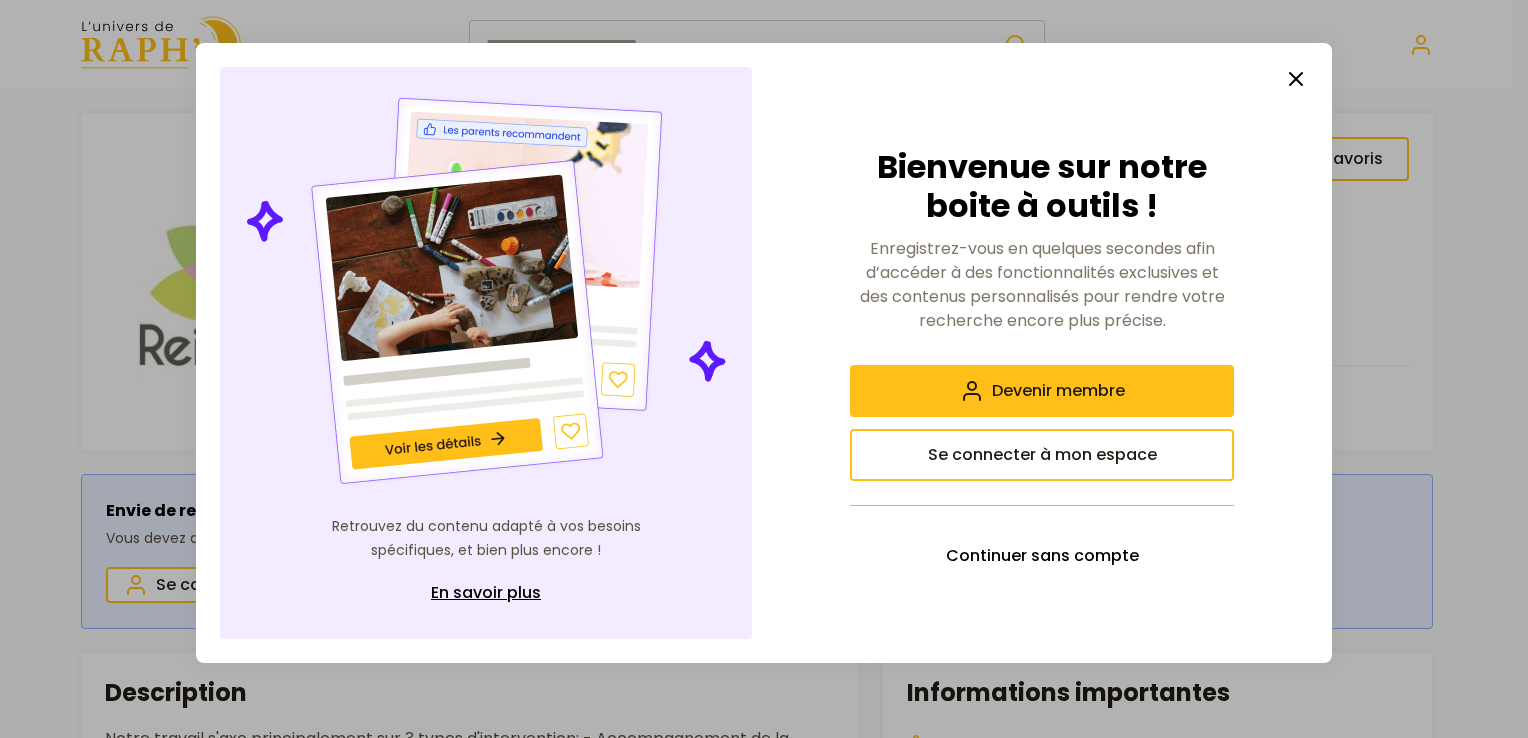 click 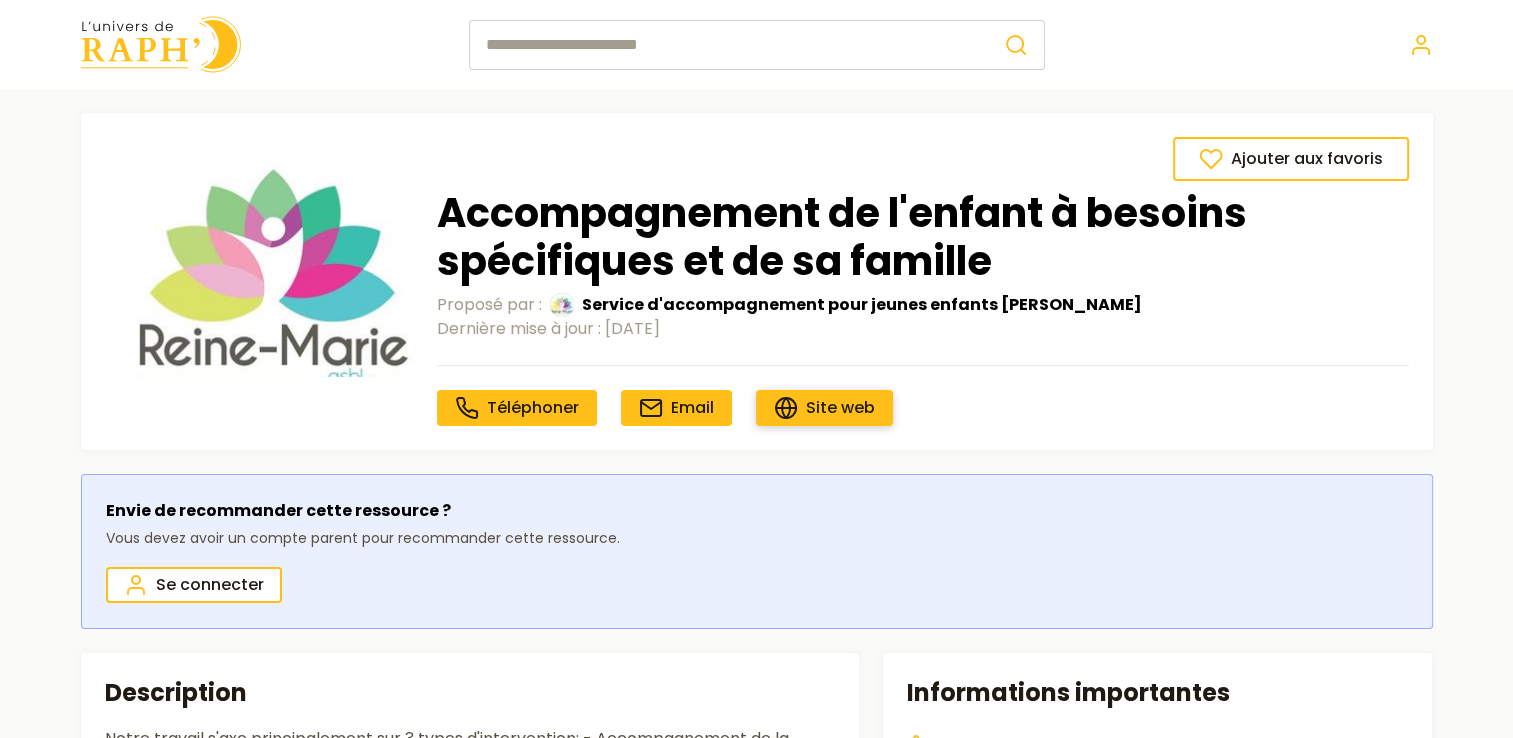 click on "Site web" at bounding box center [840, 407] 